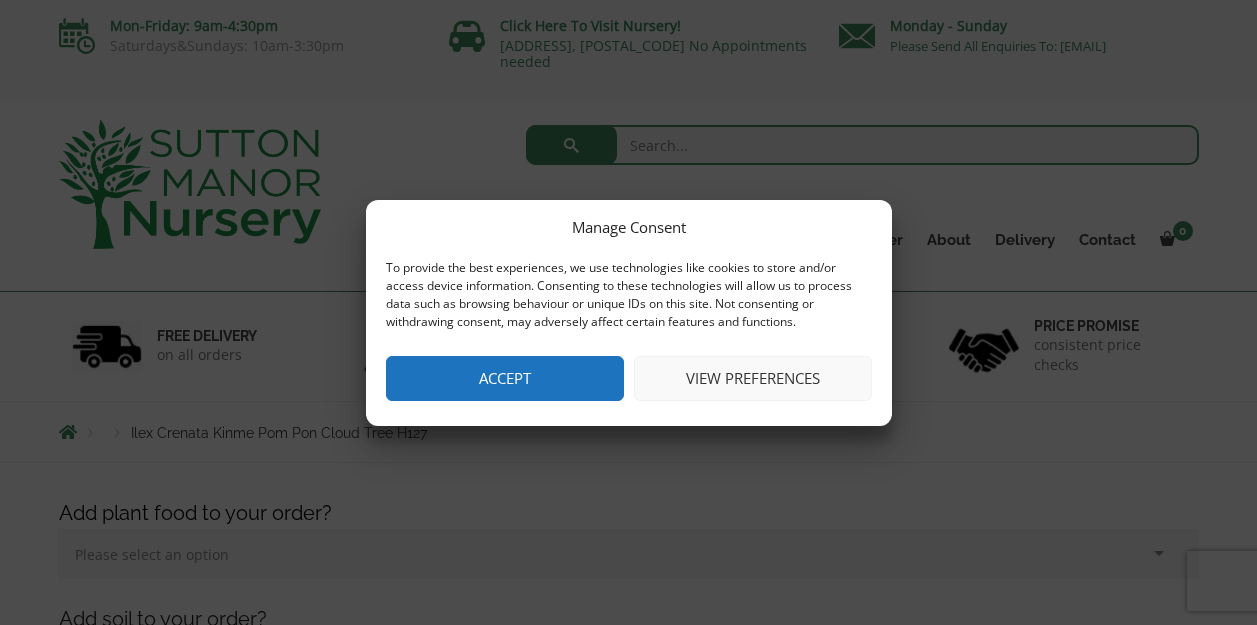 scroll, scrollTop: 0, scrollLeft: 0, axis: both 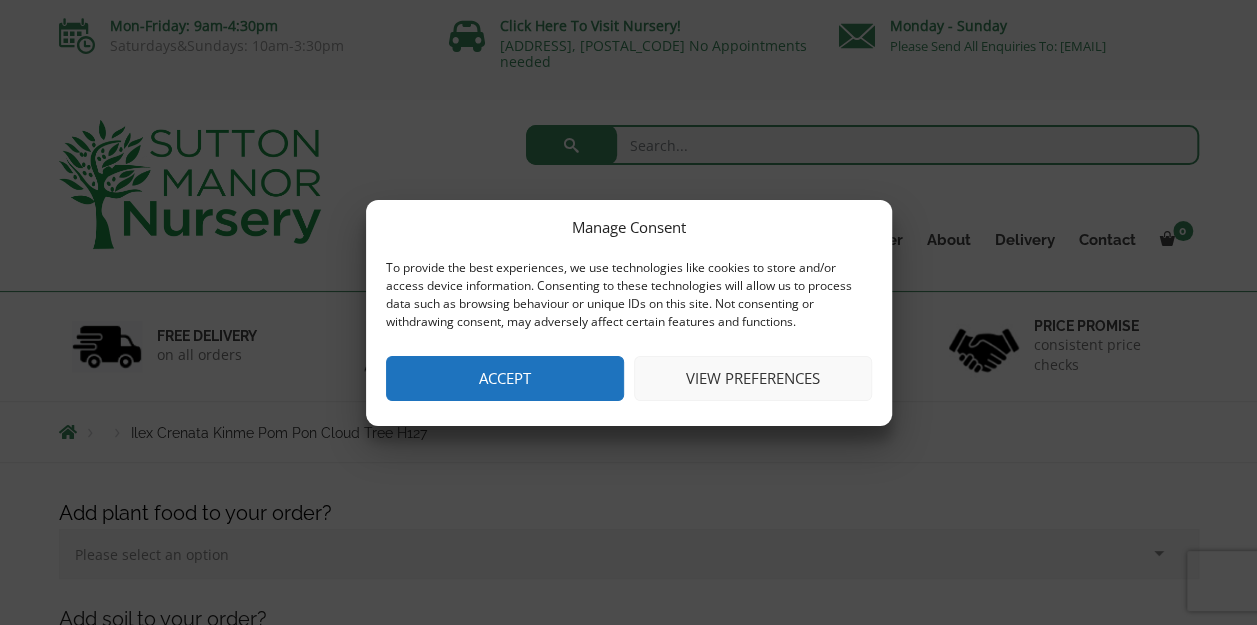 click on "Accept" at bounding box center [505, 378] 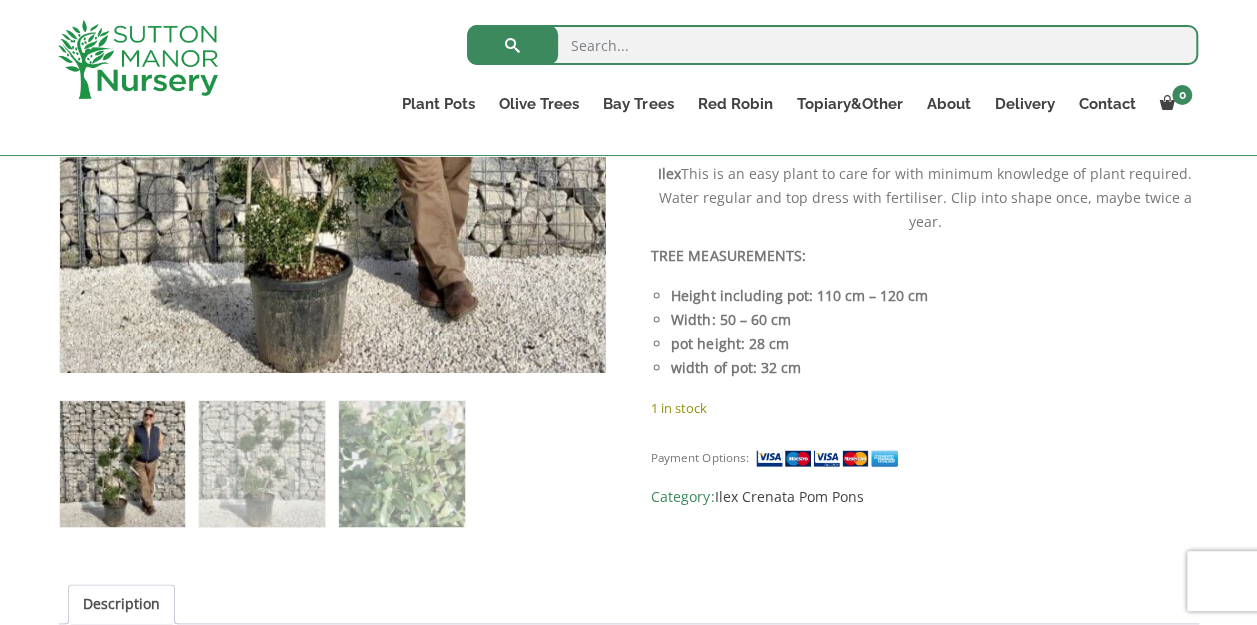 scroll, scrollTop: 975, scrollLeft: 0, axis: vertical 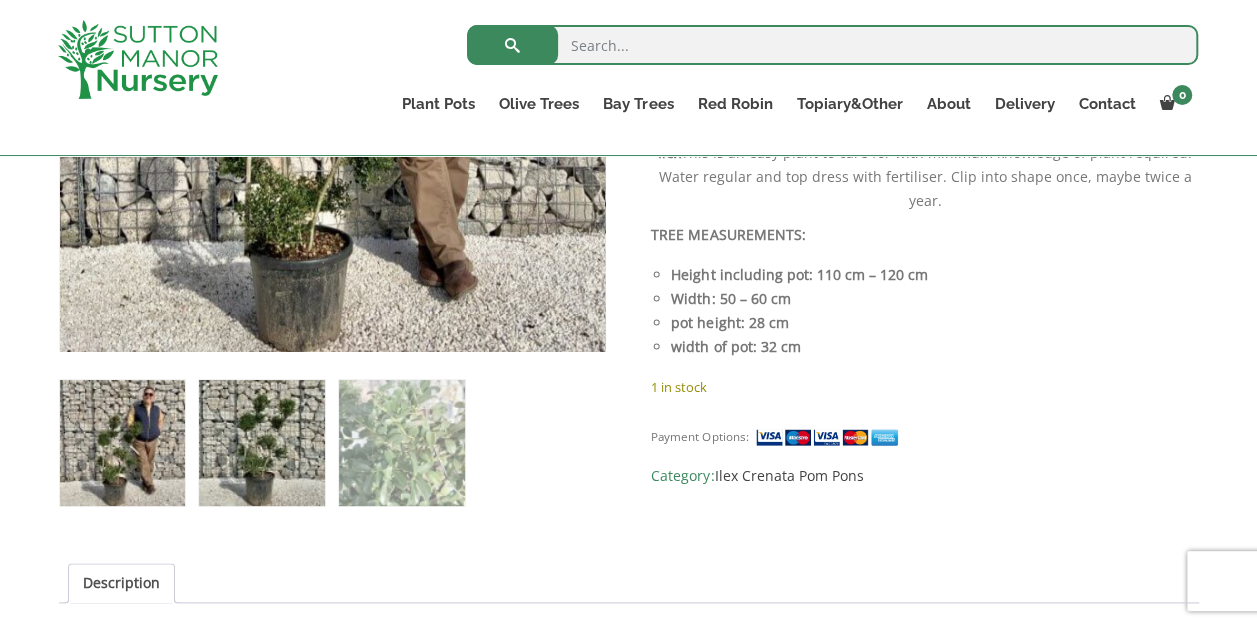 click at bounding box center (261, 442) 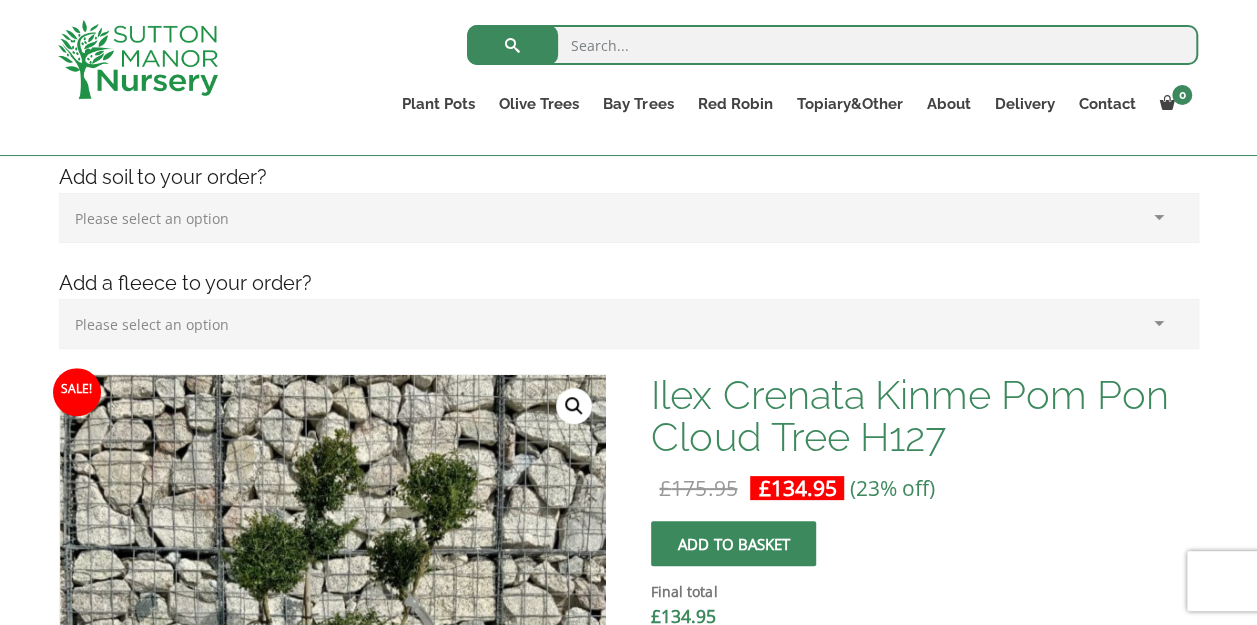 scroll, scrollTop: 394, scrollLeft: 0, axis: vertical 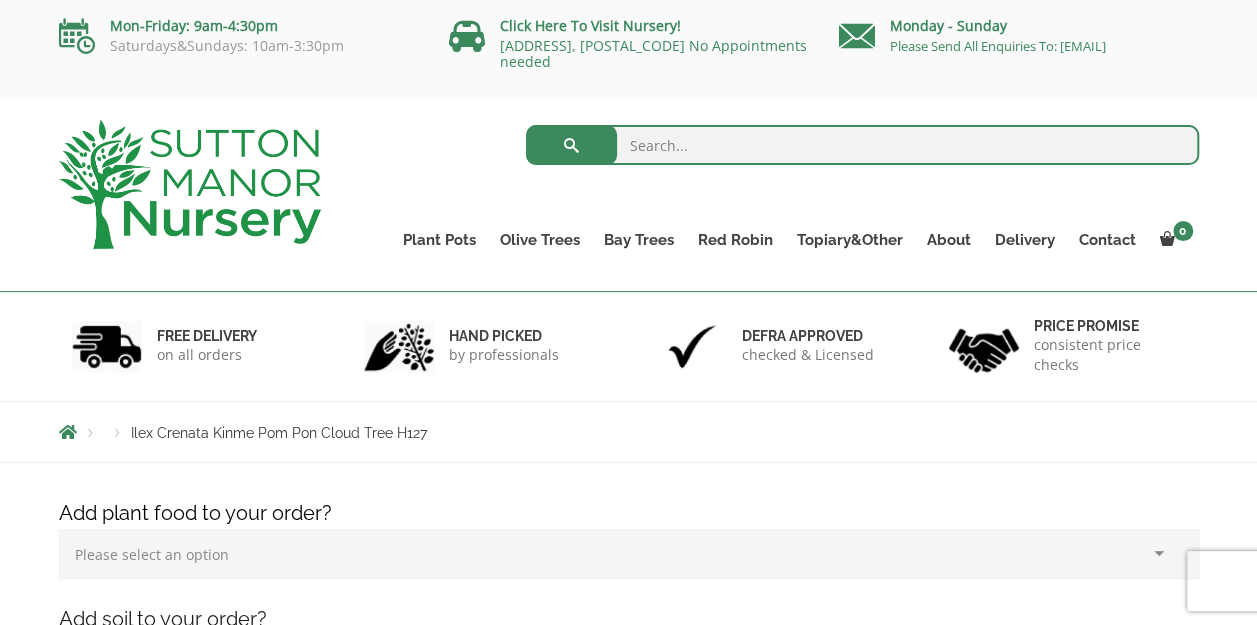 click at bounding box center [862, 145] 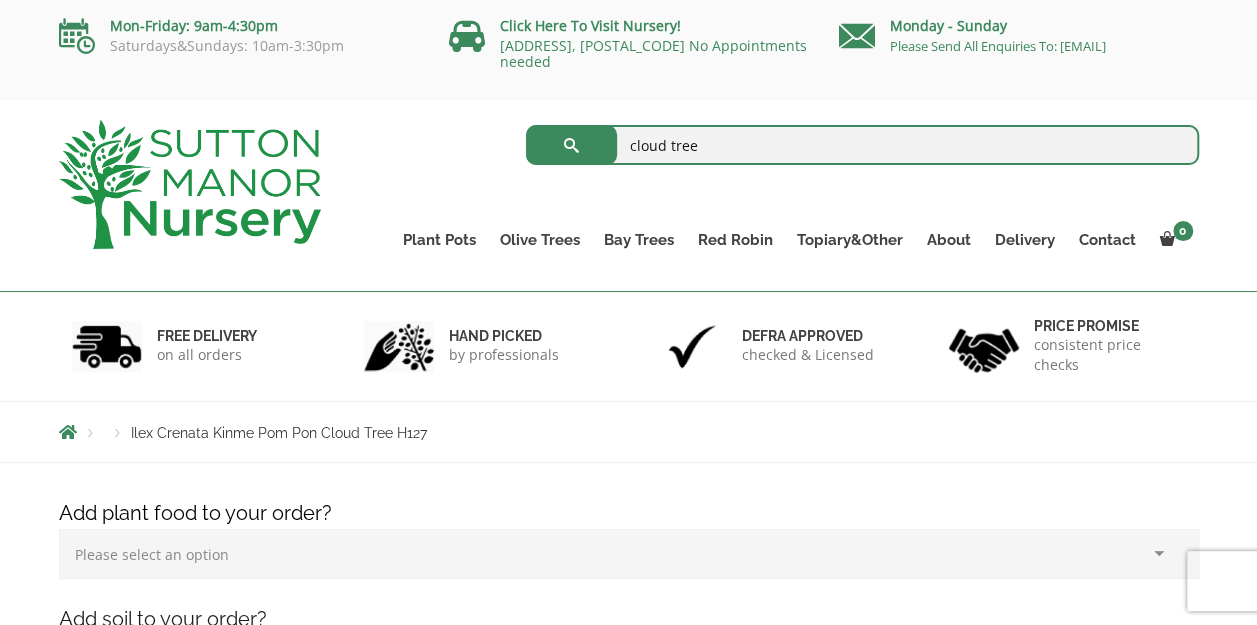 type on "cloud tree" 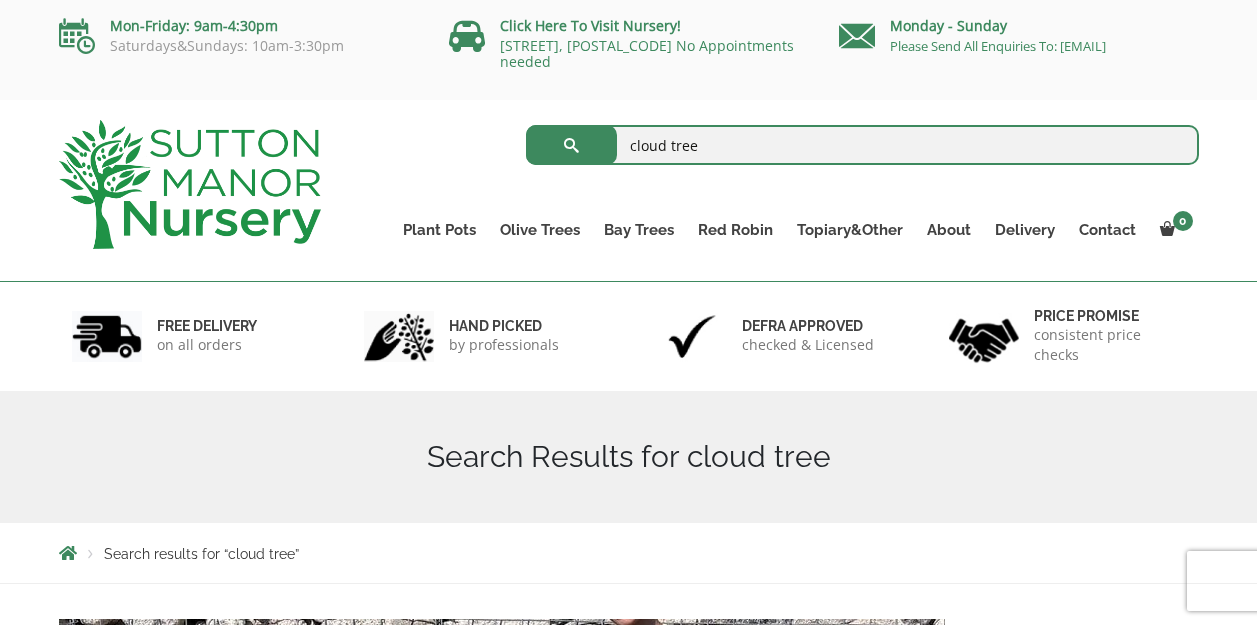 scroll, scrollTop: 0, scrollLeft: 0, axis: both 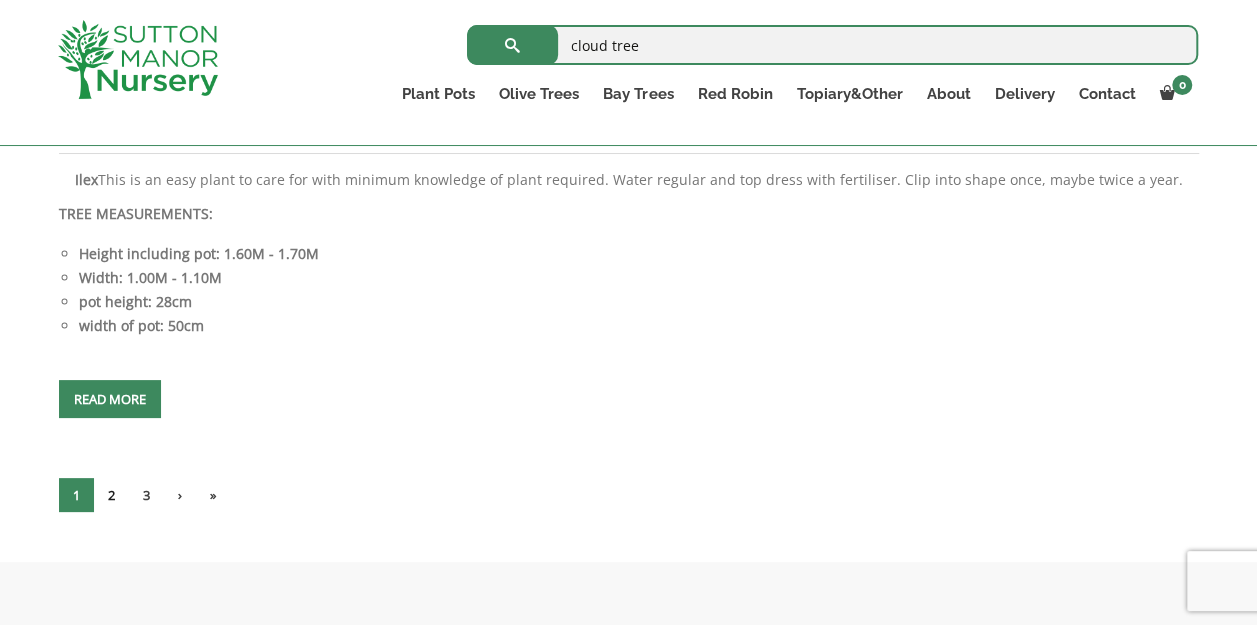 click on "2" at bounding box center [111, 495] 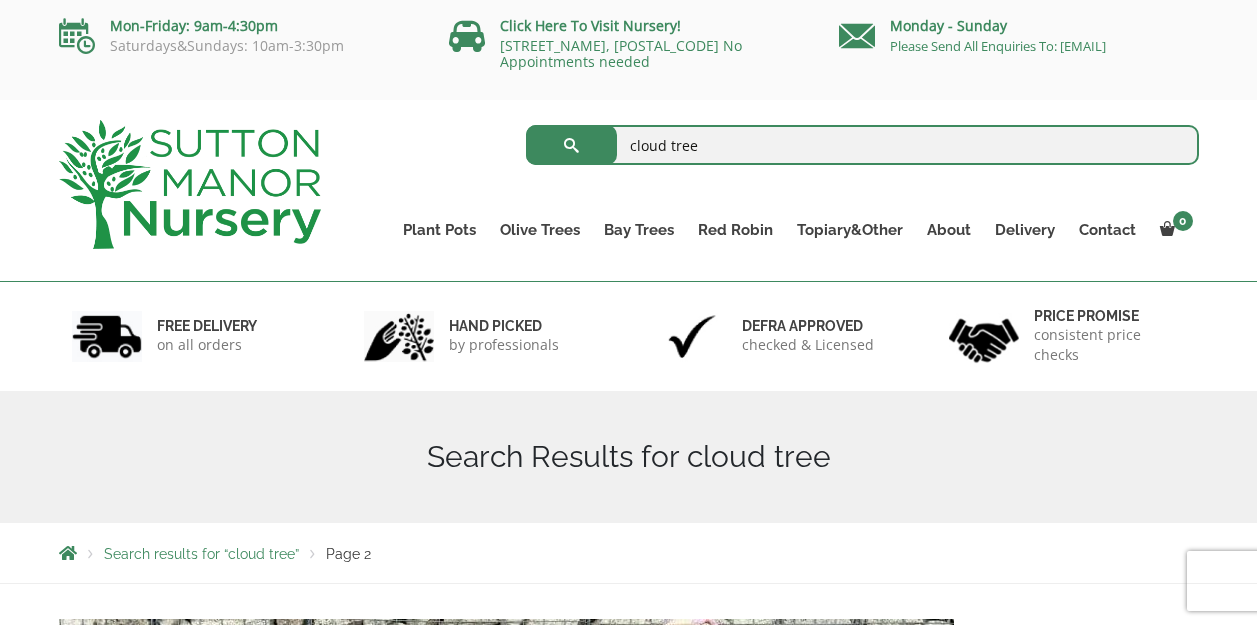 scroll, scrollTop: 0, scrollLeft: 0, axis: both 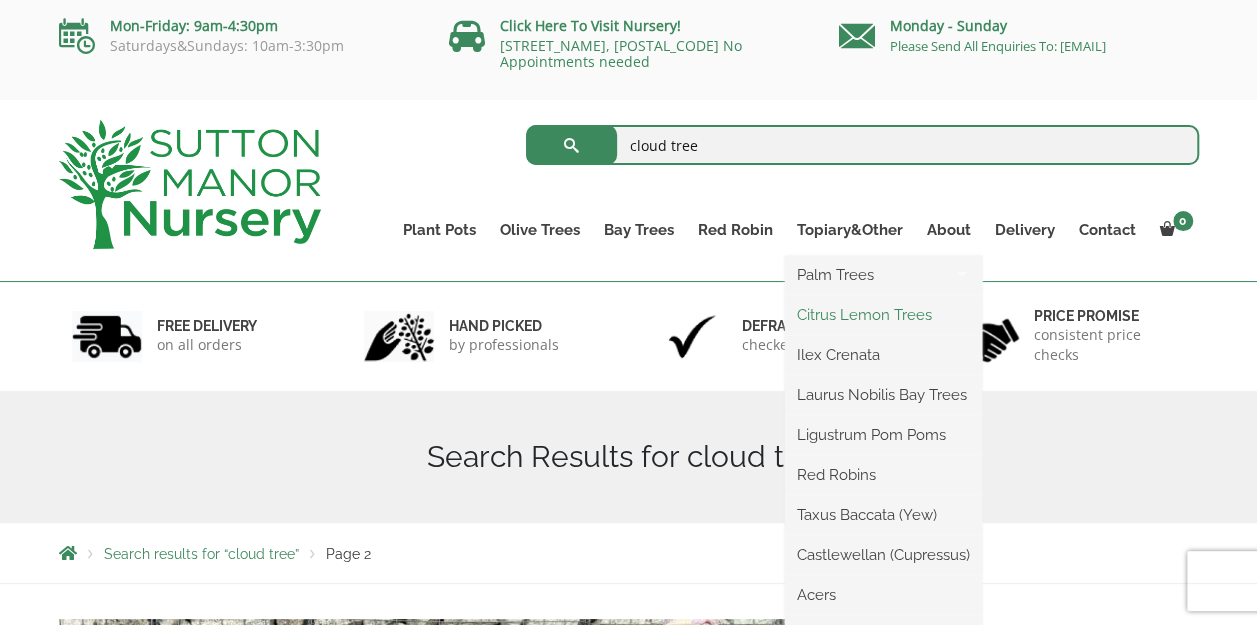 click on "Citrus Lemon Trees" at bounding box center [883, 315] 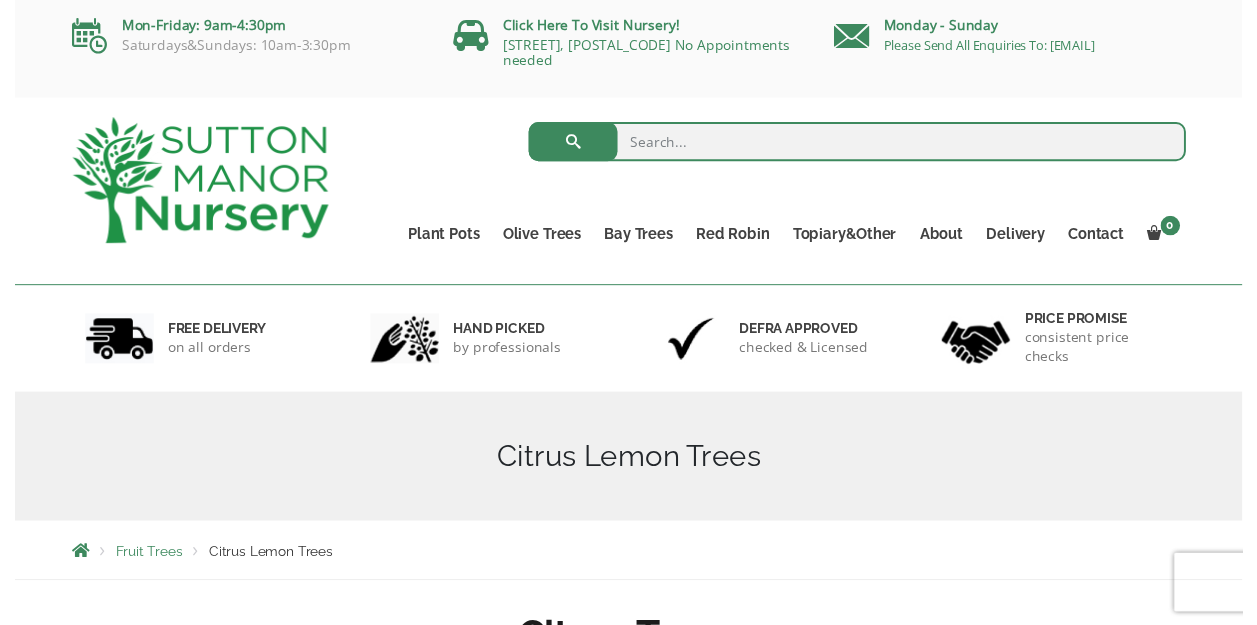 scroll, scrollTop: 0, scrollLeft: 0, axis: both 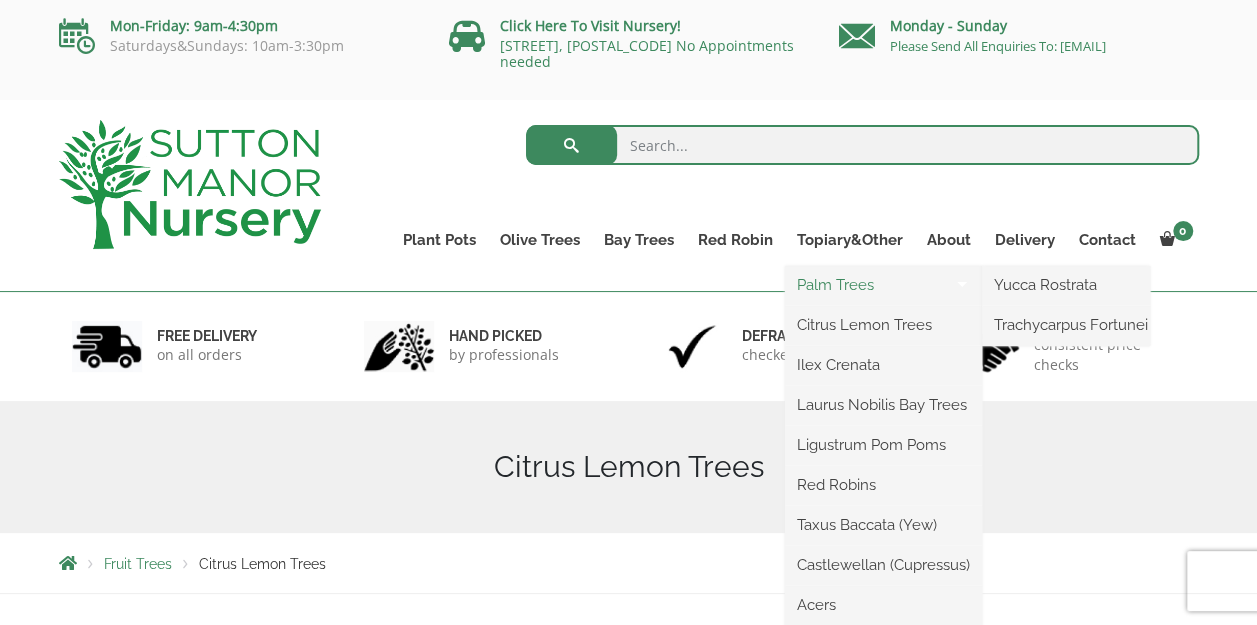 click on "Palm Trees" at bounding box center [883, 285] 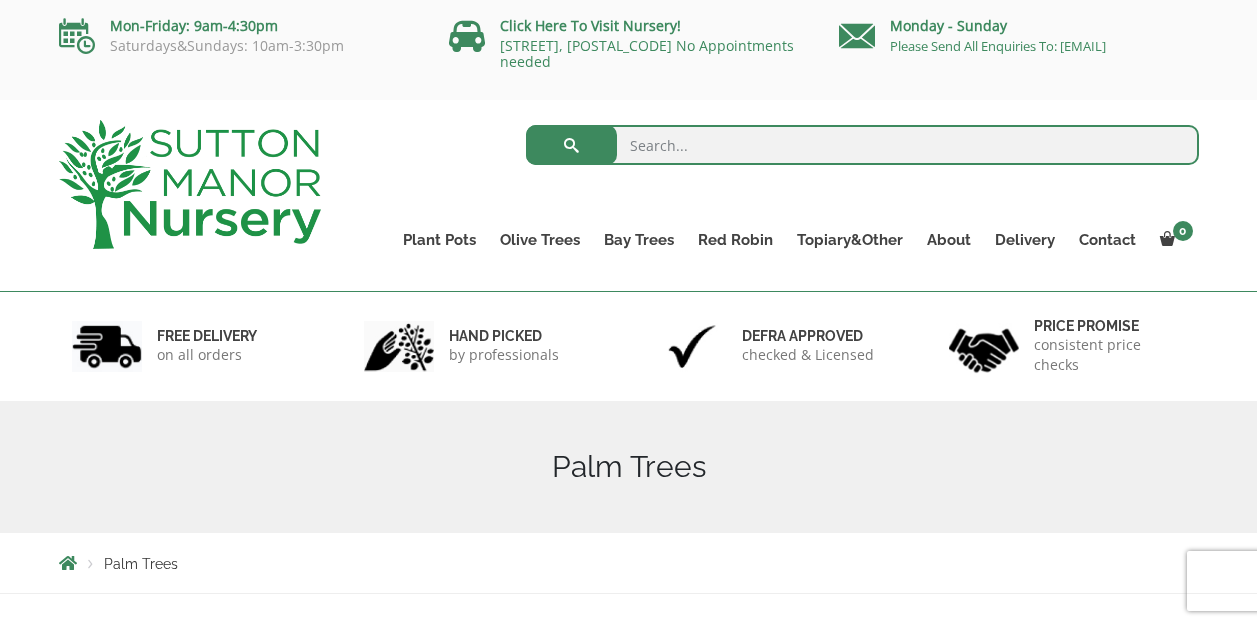 scroll, scrollTop: 0, scrollLeft: 0, axis: both 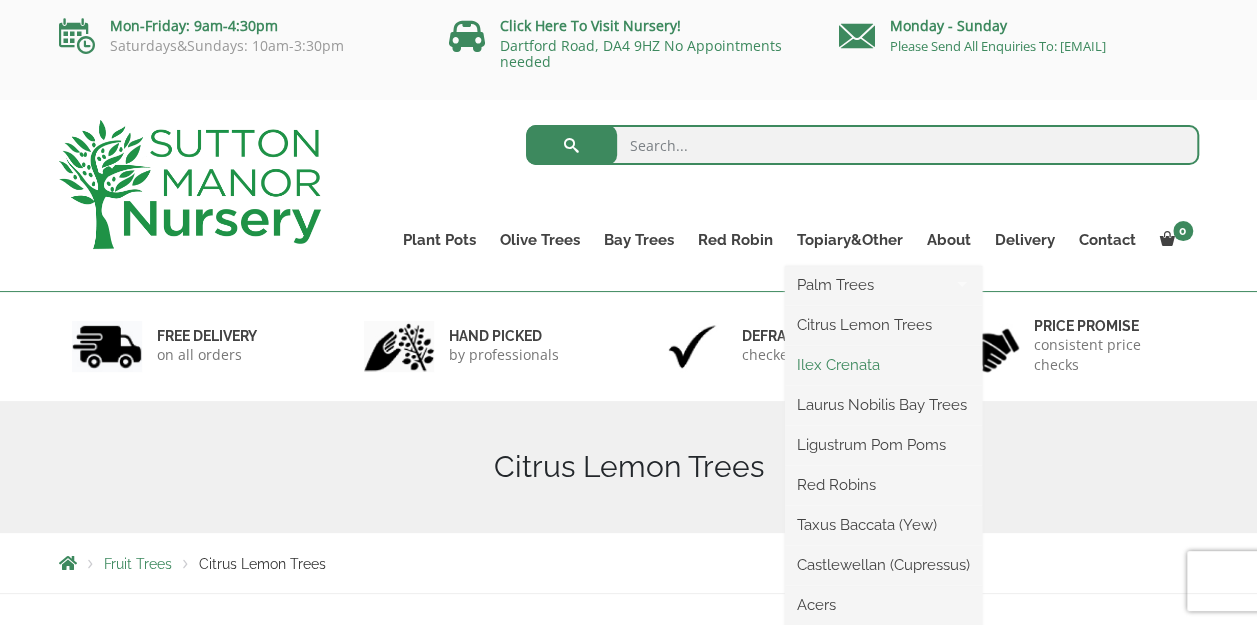 click on "Ilex Crenata" at bounding box center [883, 365] 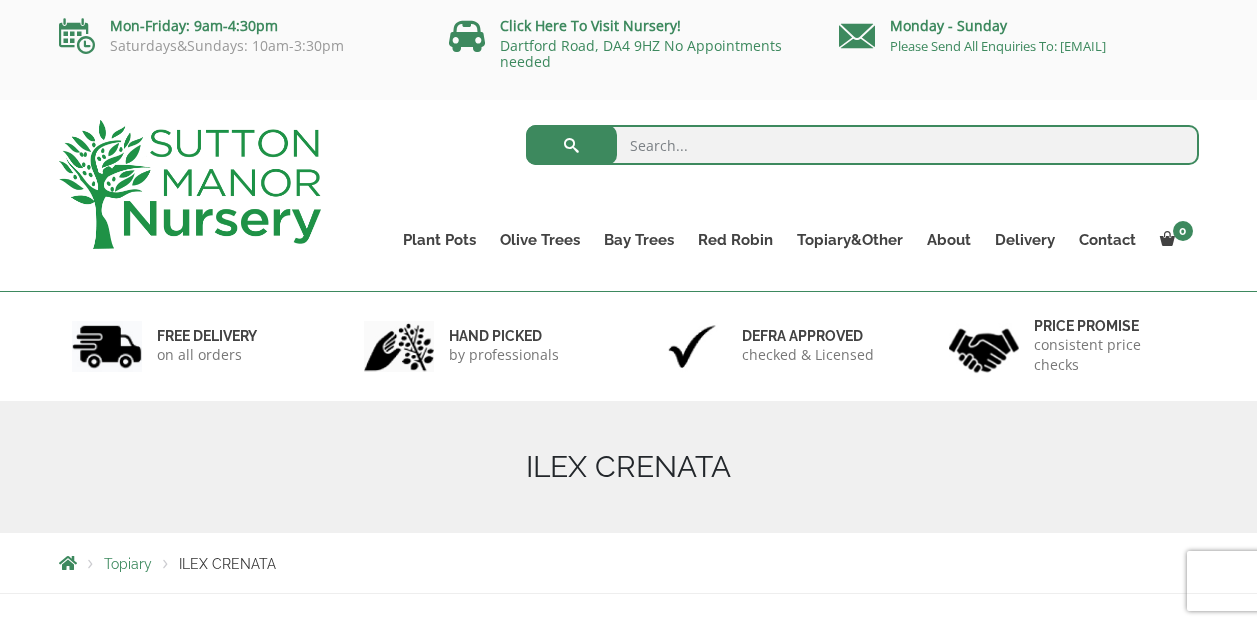 scroll, scrollTop: 0, scrollLeft: 0, axis: both 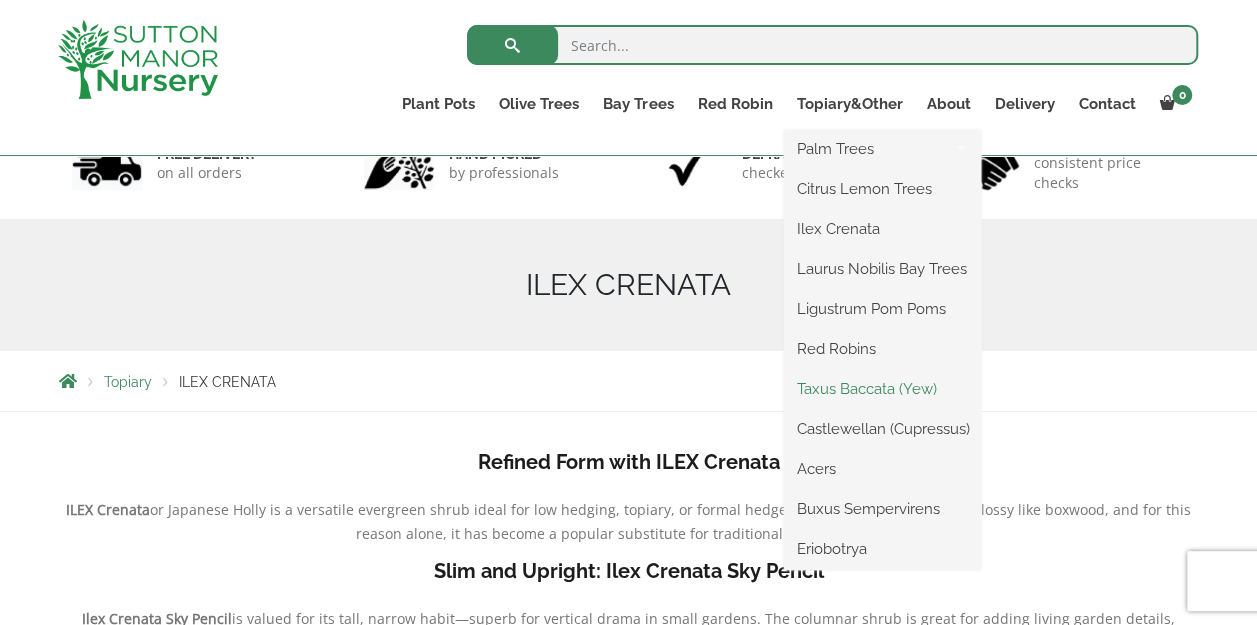 click on "Taxus Baccata (Yew)" at bounding box center (882, 389) 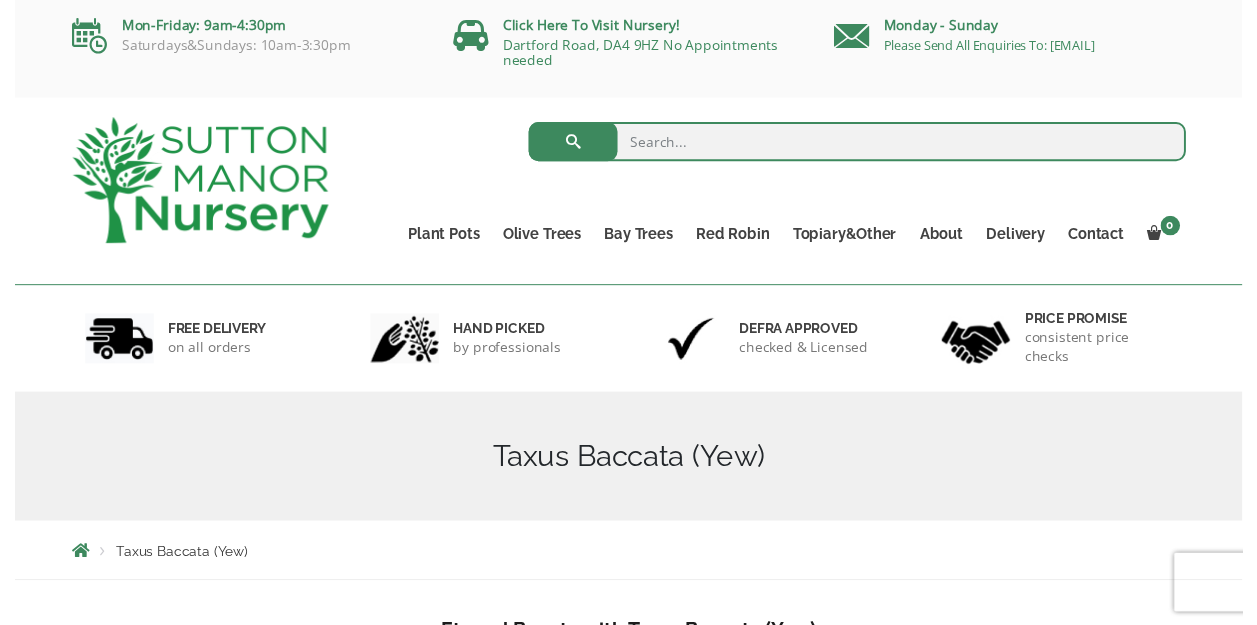 scroll, scrollTop: 0, scrollLeft: 0, axis: both 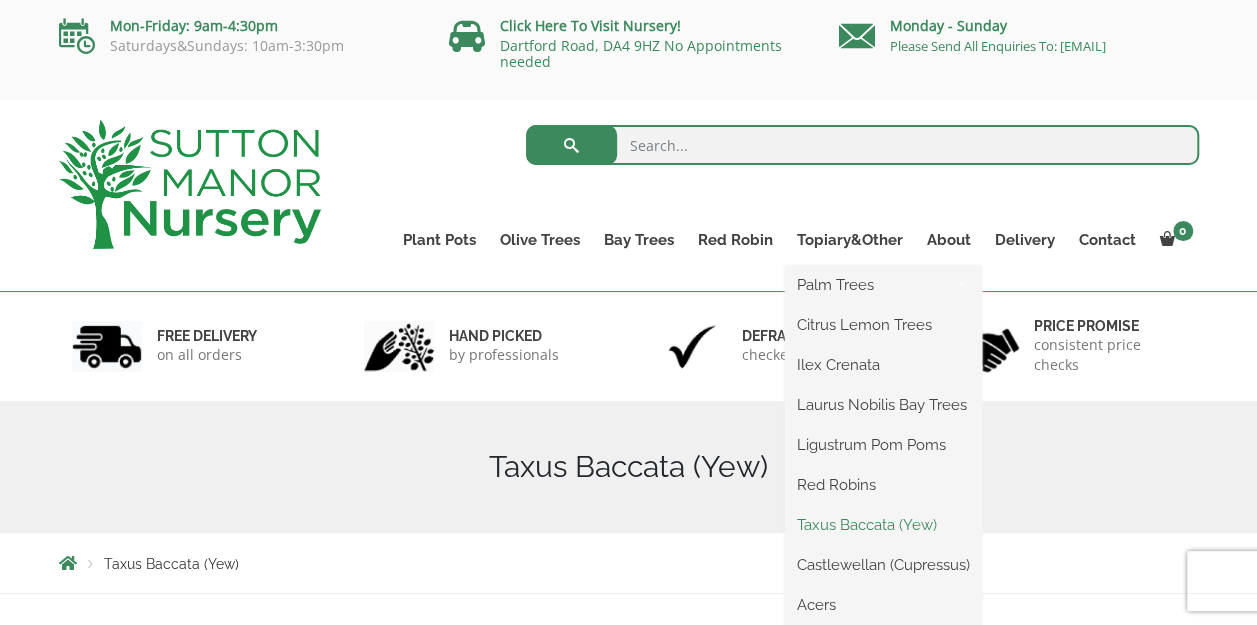 click on "Taxus Baccata (Yew)" at bounding box center [883, 525] 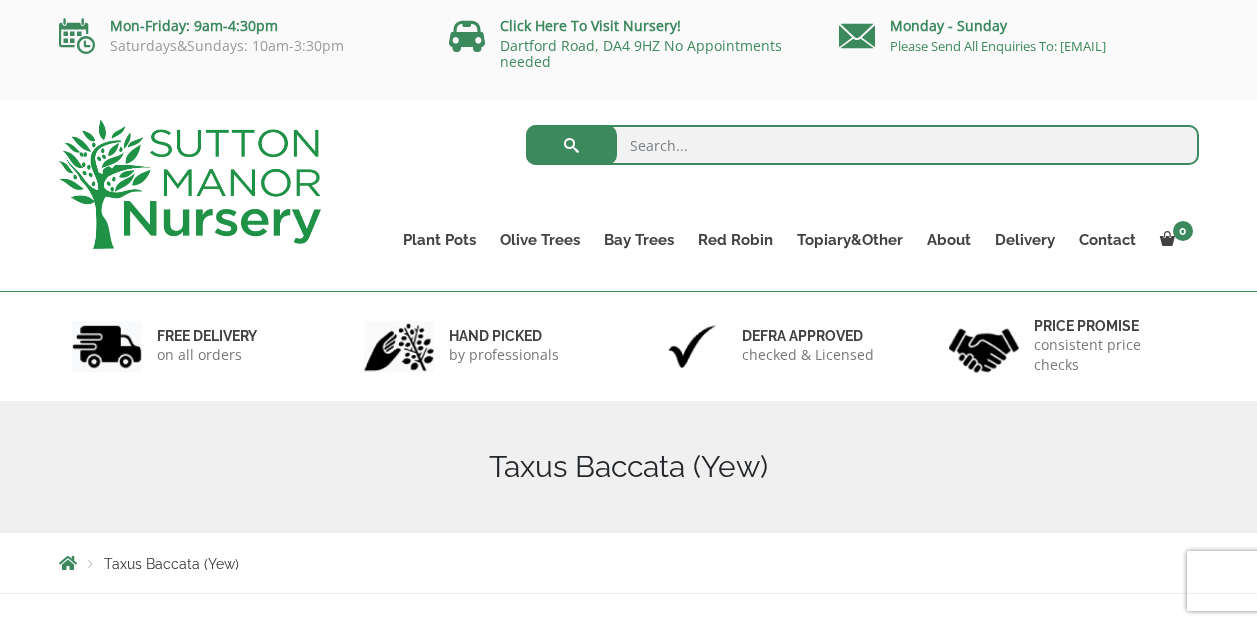 scroll, scrollTop: 0, scrollLeft: 0, axis: both 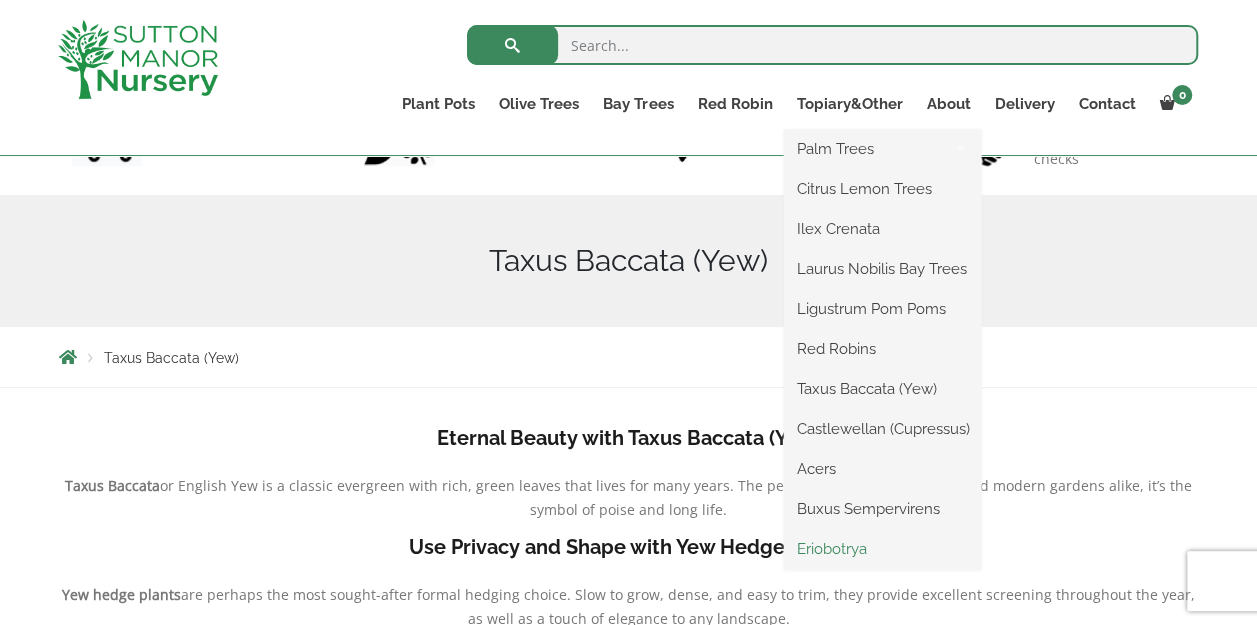 click on "Eriobotrya" at bounding box center (882, 549) 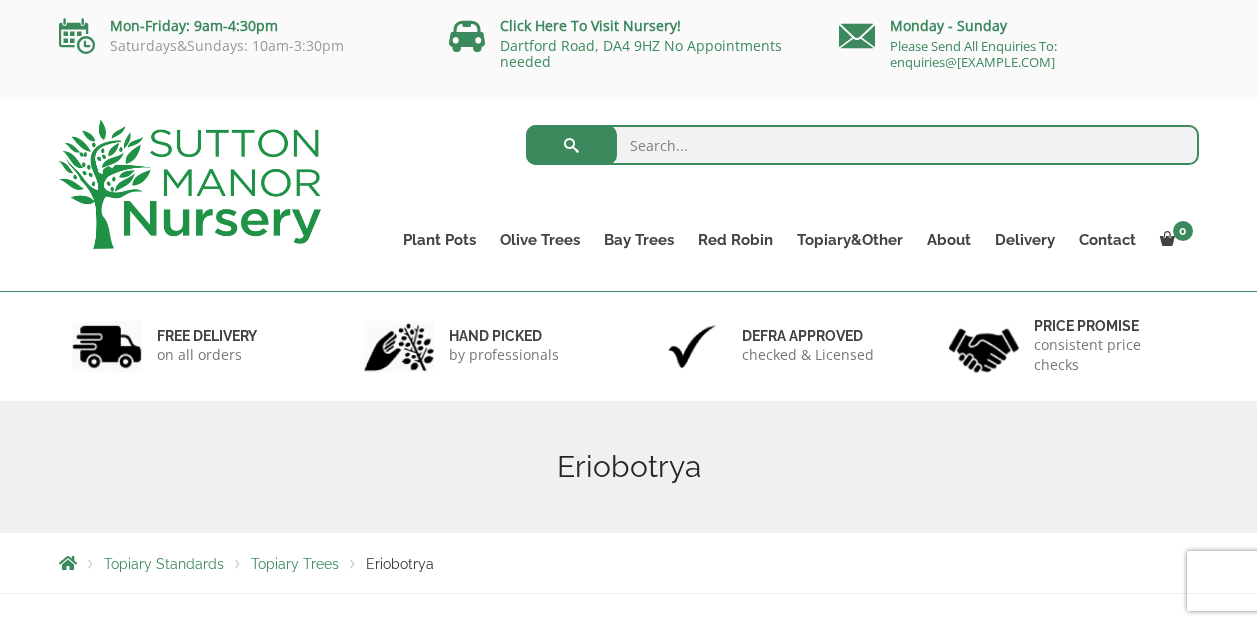 scroll, scrollTop: 0, scrollLeft: 0, axis: both 